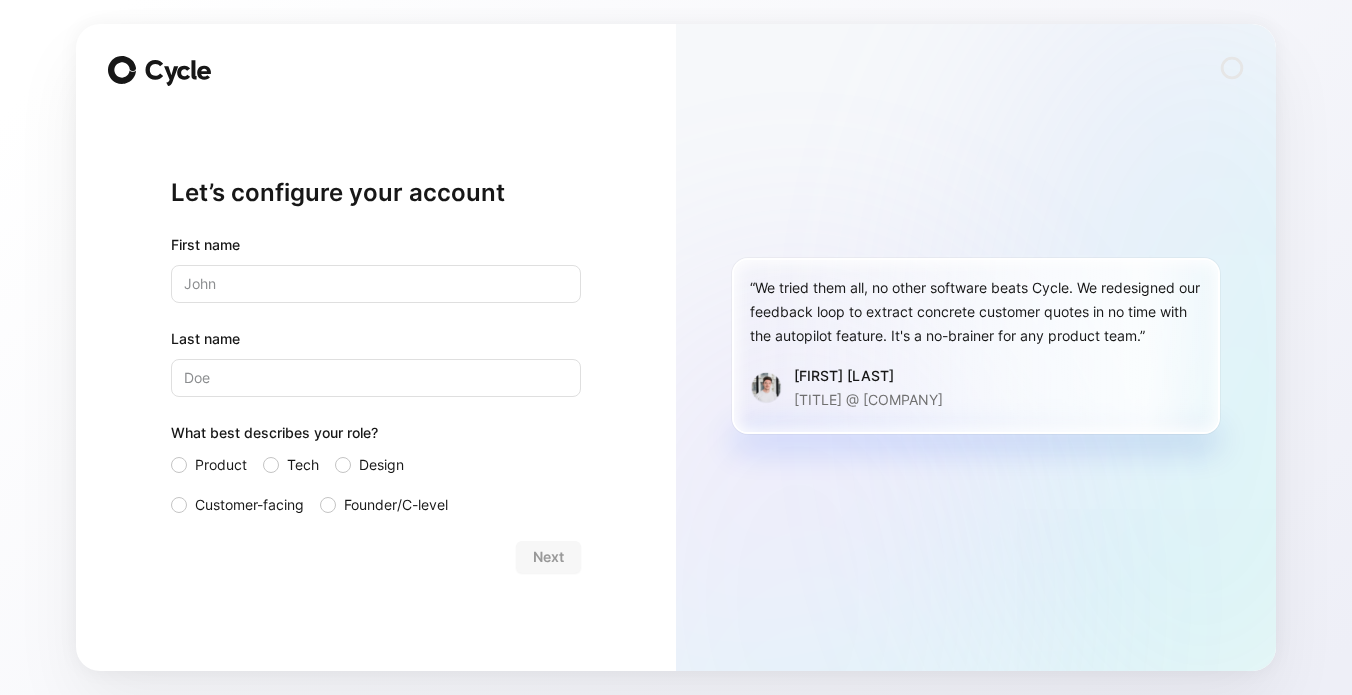 scroll, scrollTop: 0, scrollLeft: 0, axis: both 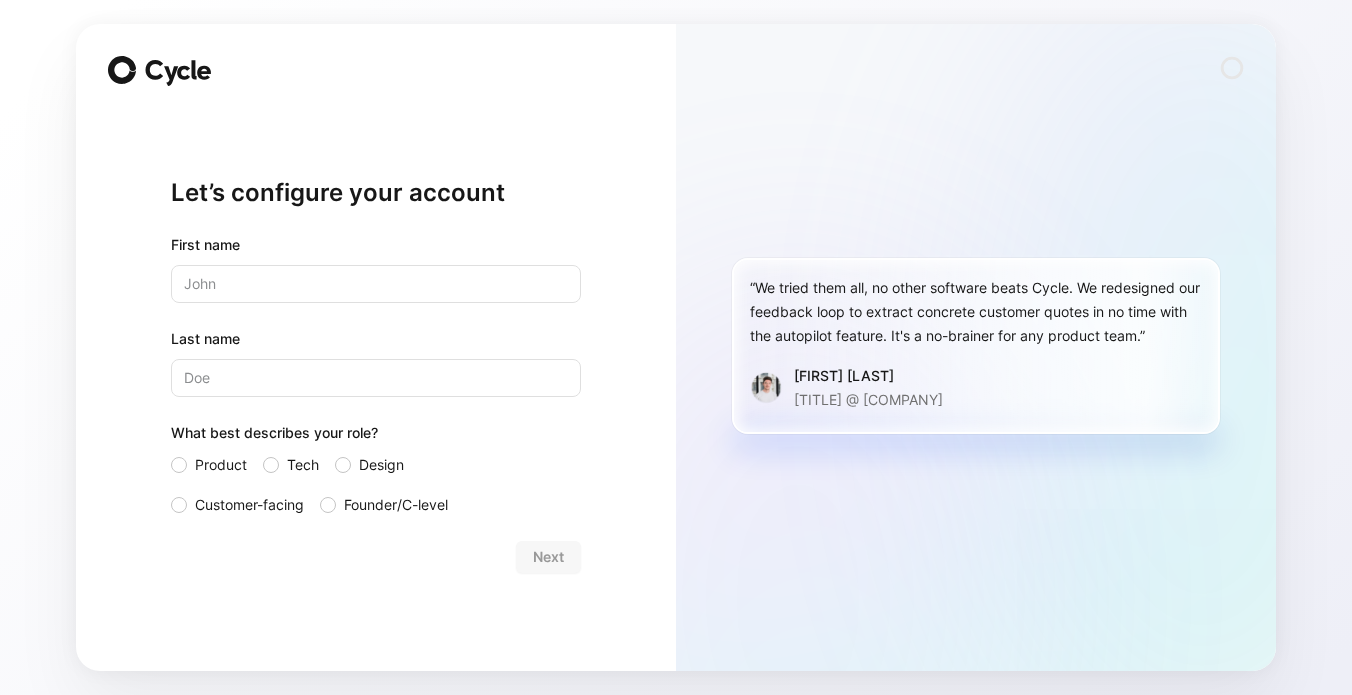 click at bounding box center [161, 71] 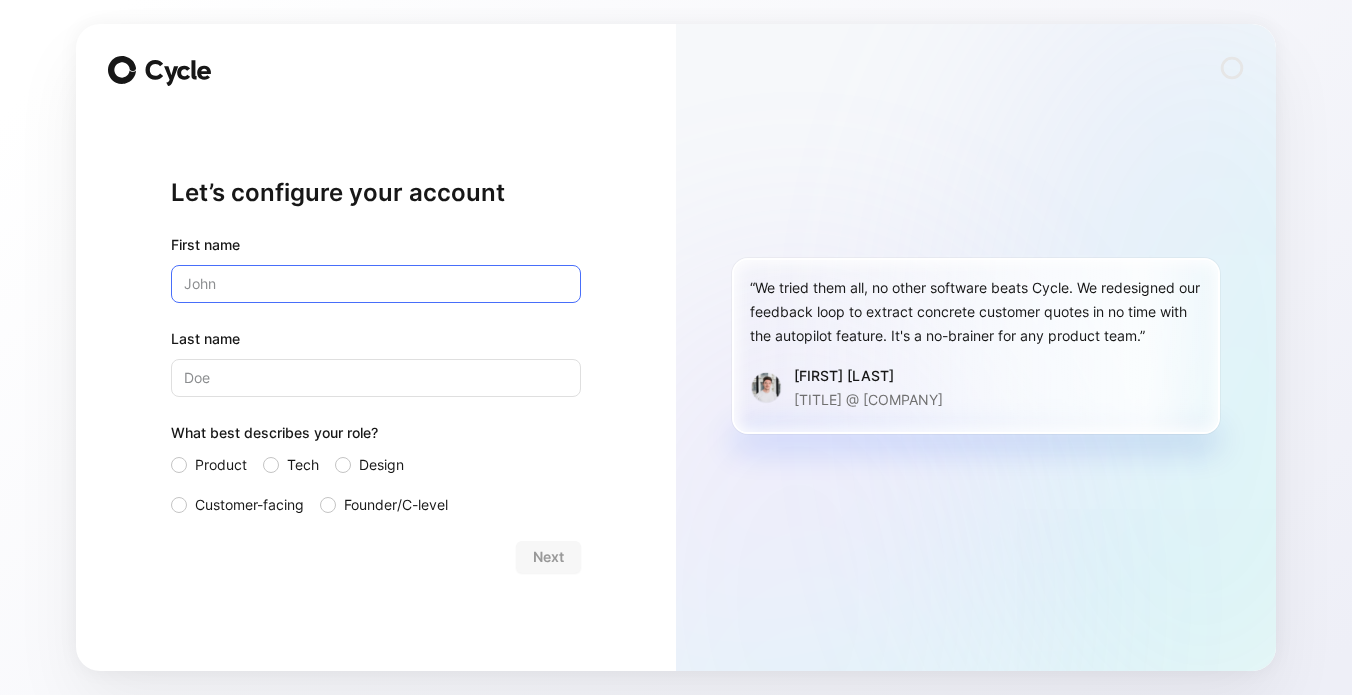 click at bounding box center (376, 284) 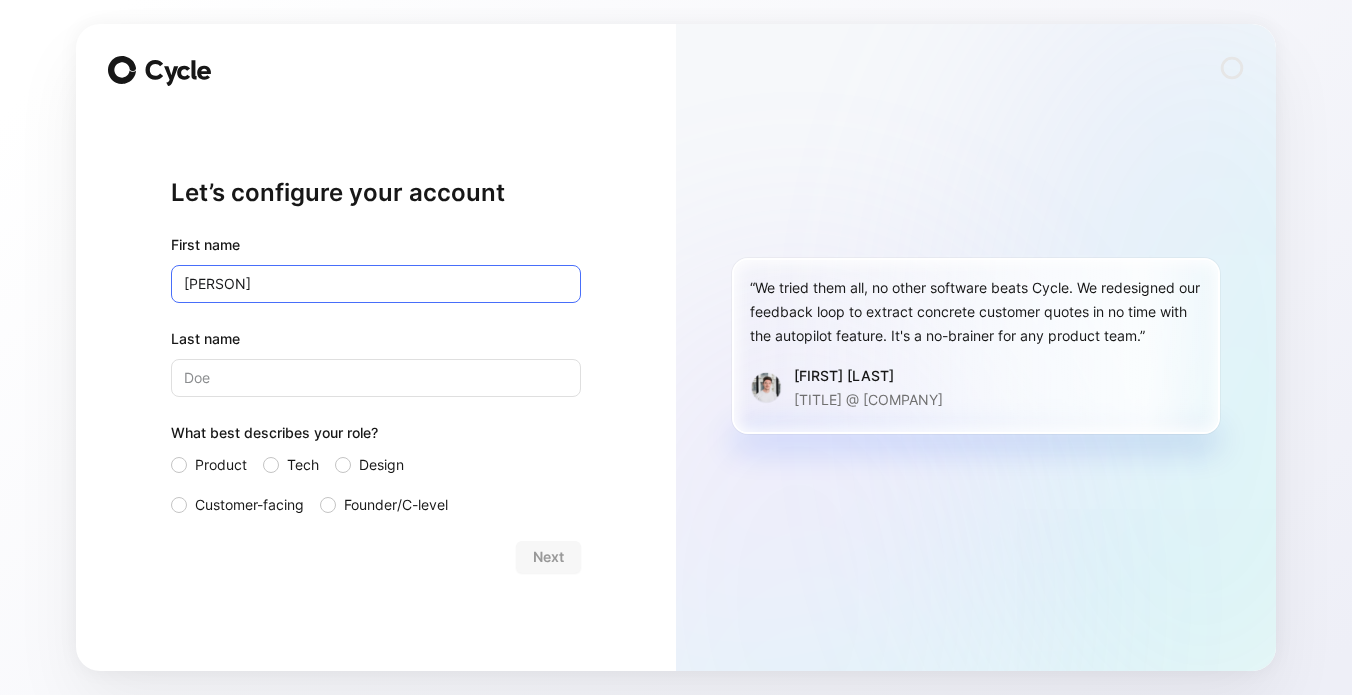 type on "[PERSON]" 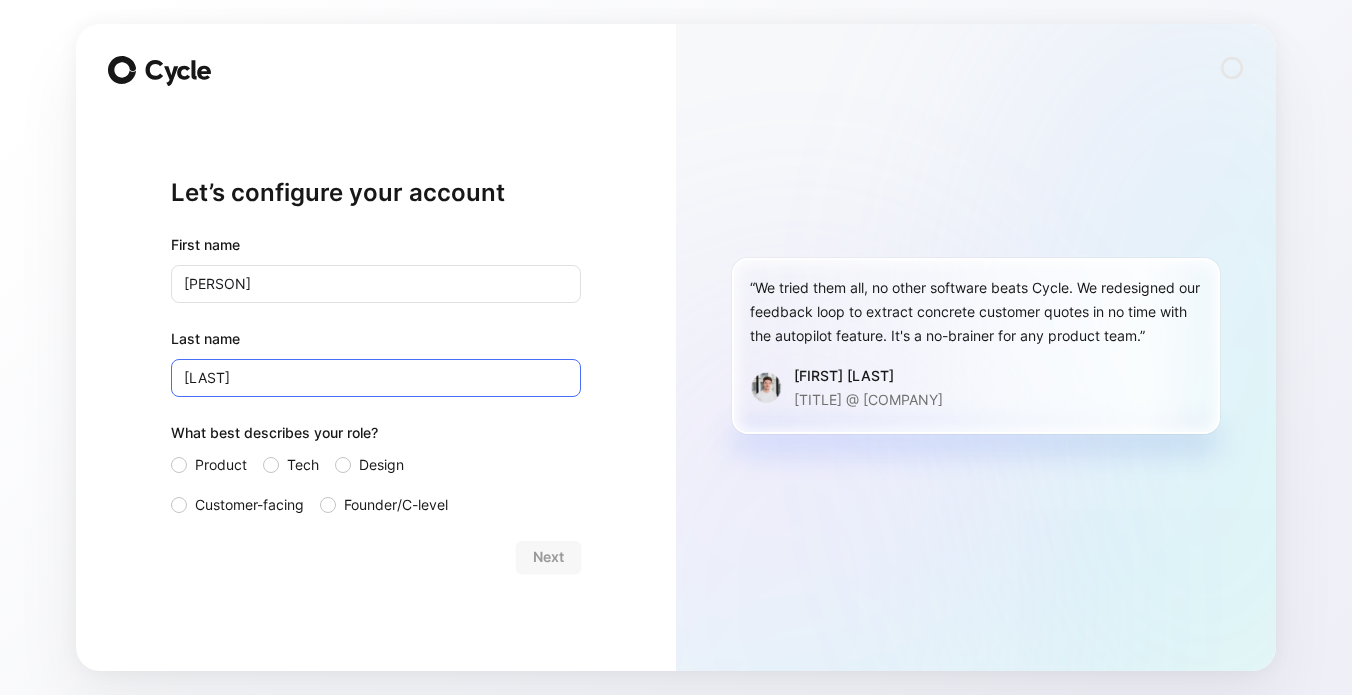 type on "[LAST]" 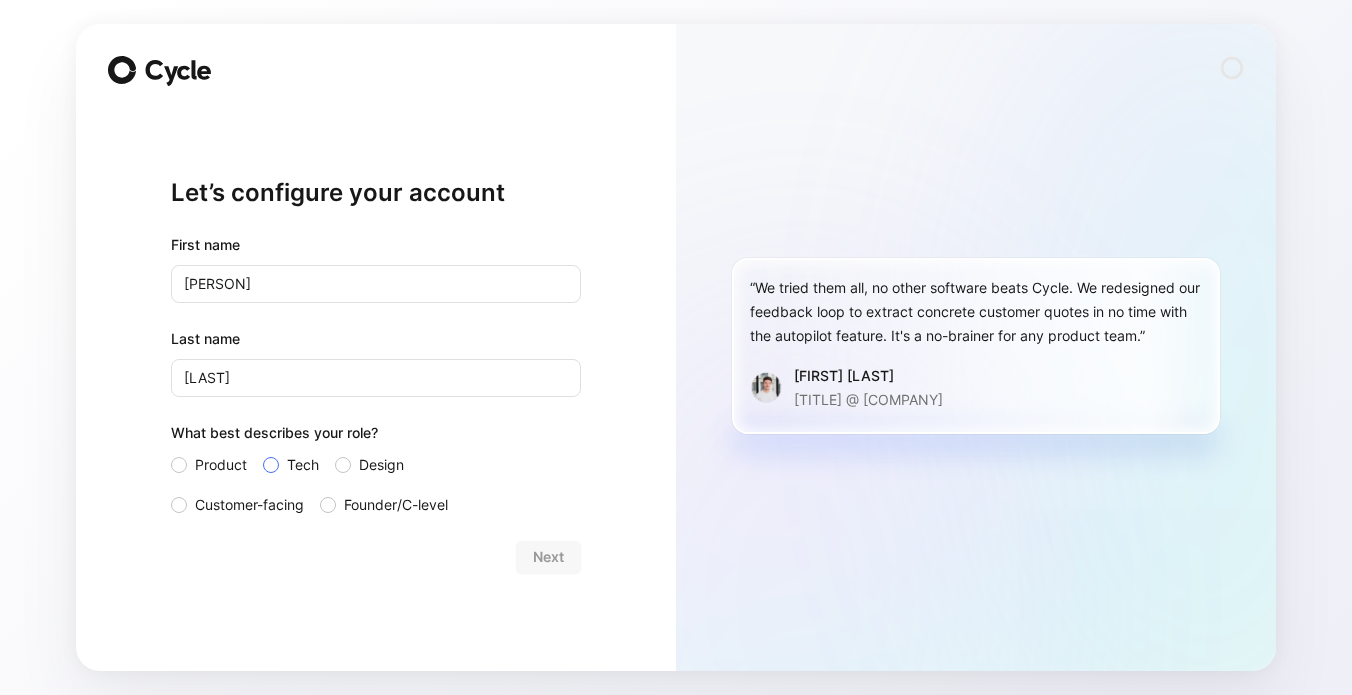 click at bounding box center [271, 465] 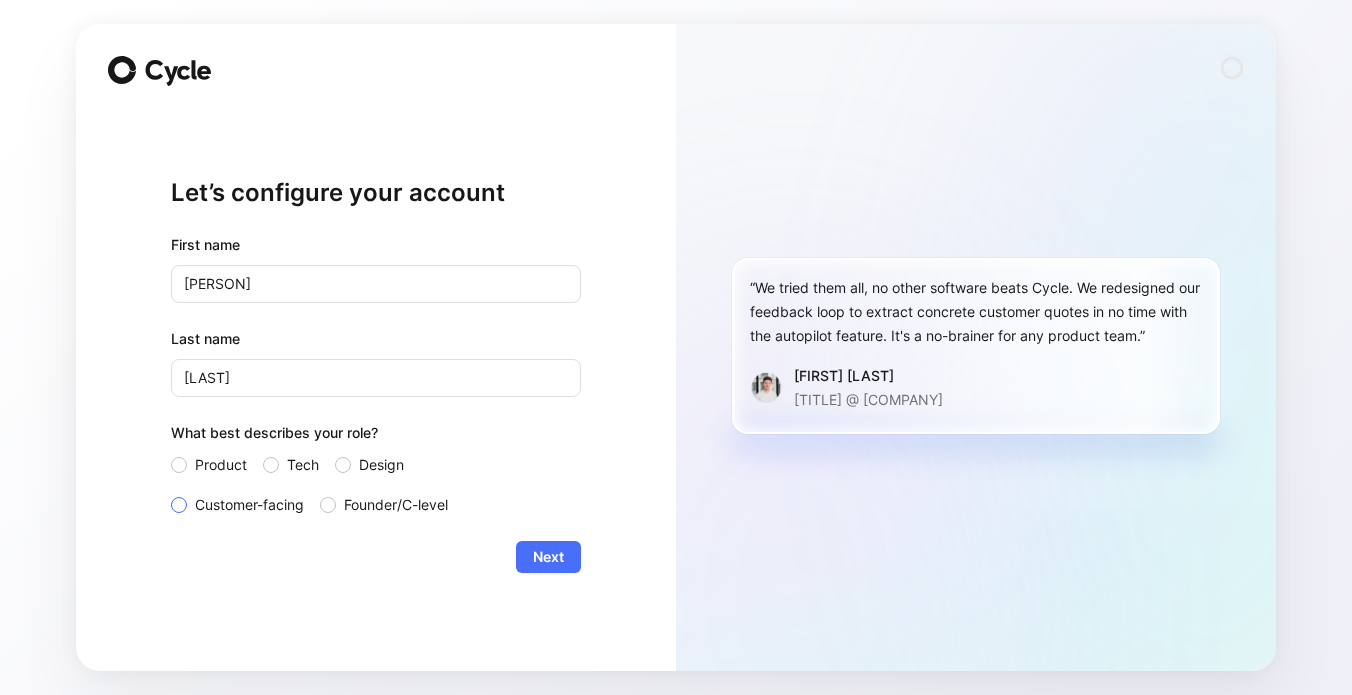 click at bounding box center (179, 505) 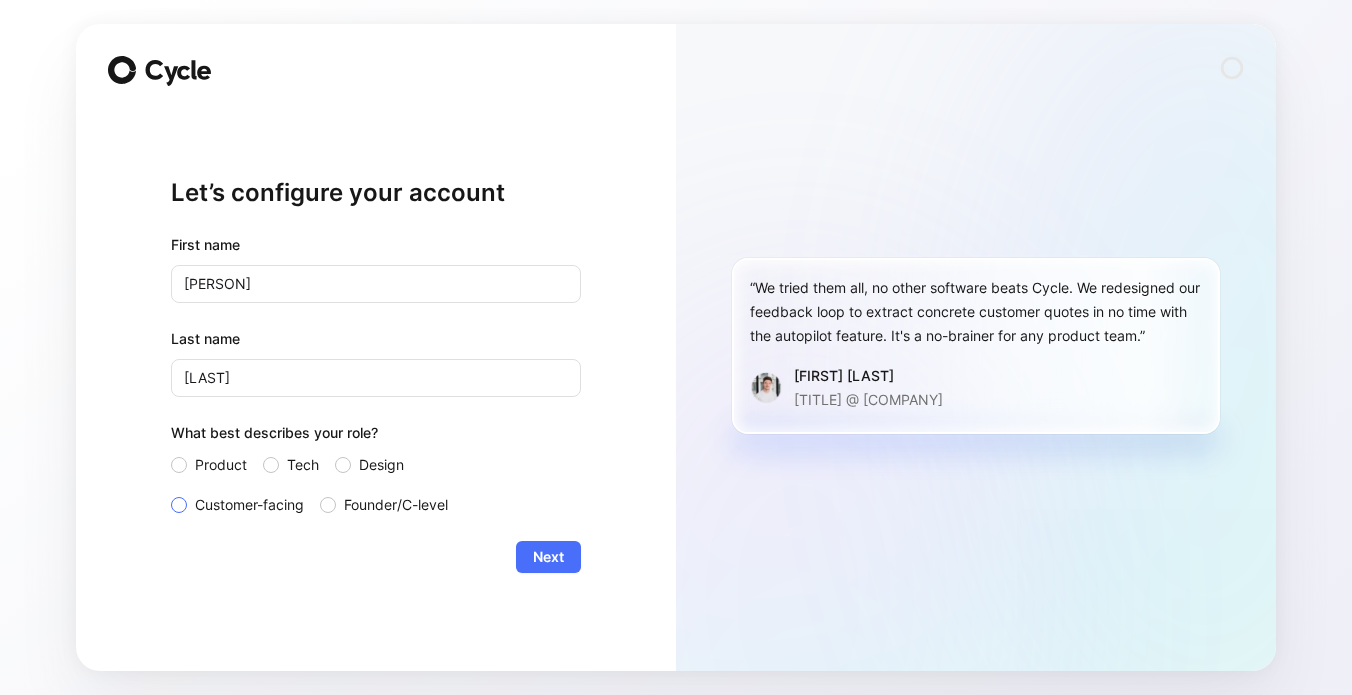 click on "Customer-facing" at bounding box center [171, 493] 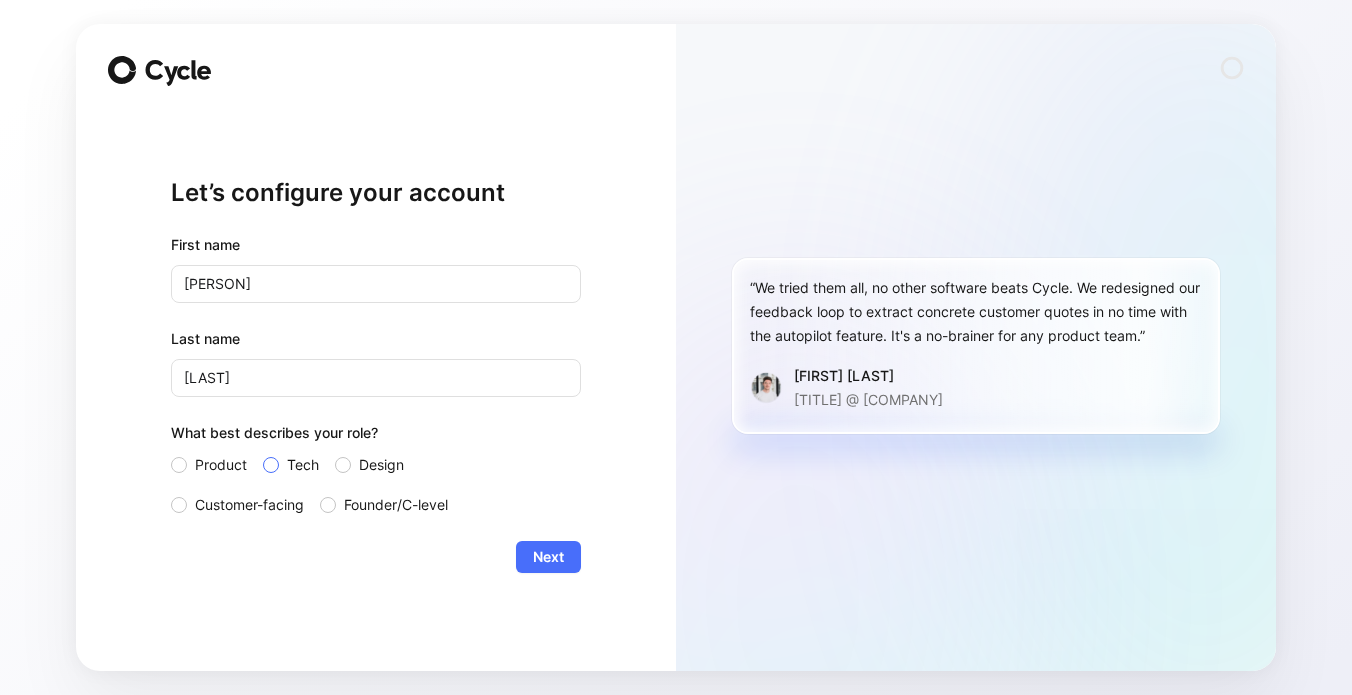 click at bounding box center (271, 465) 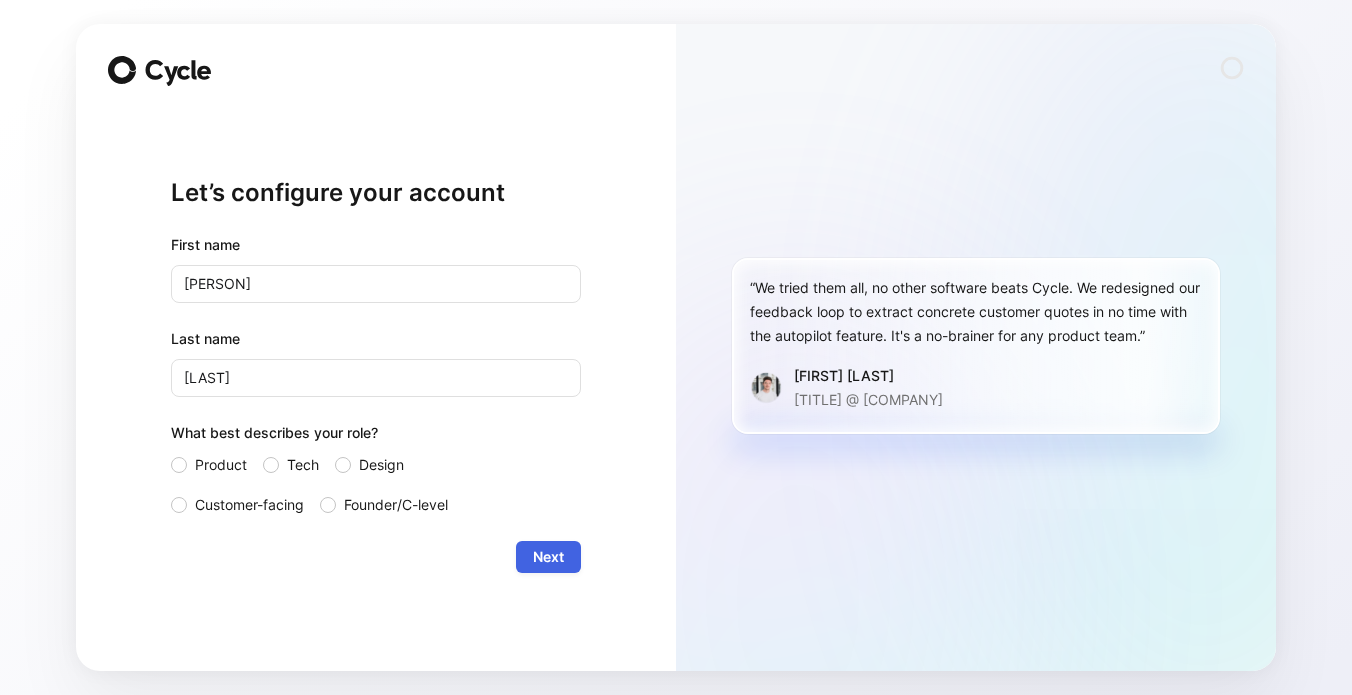 click on "Next" at bounding box center (548, 557) 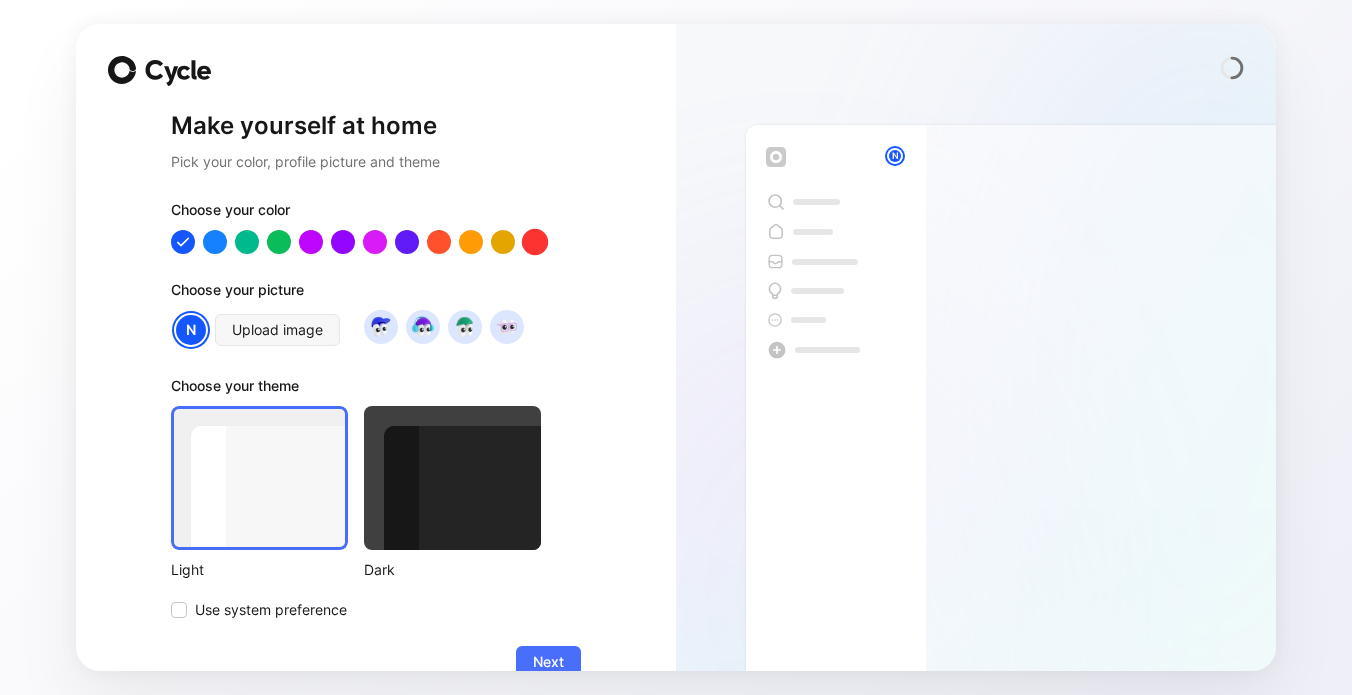 click at bounding box center [535, 242] 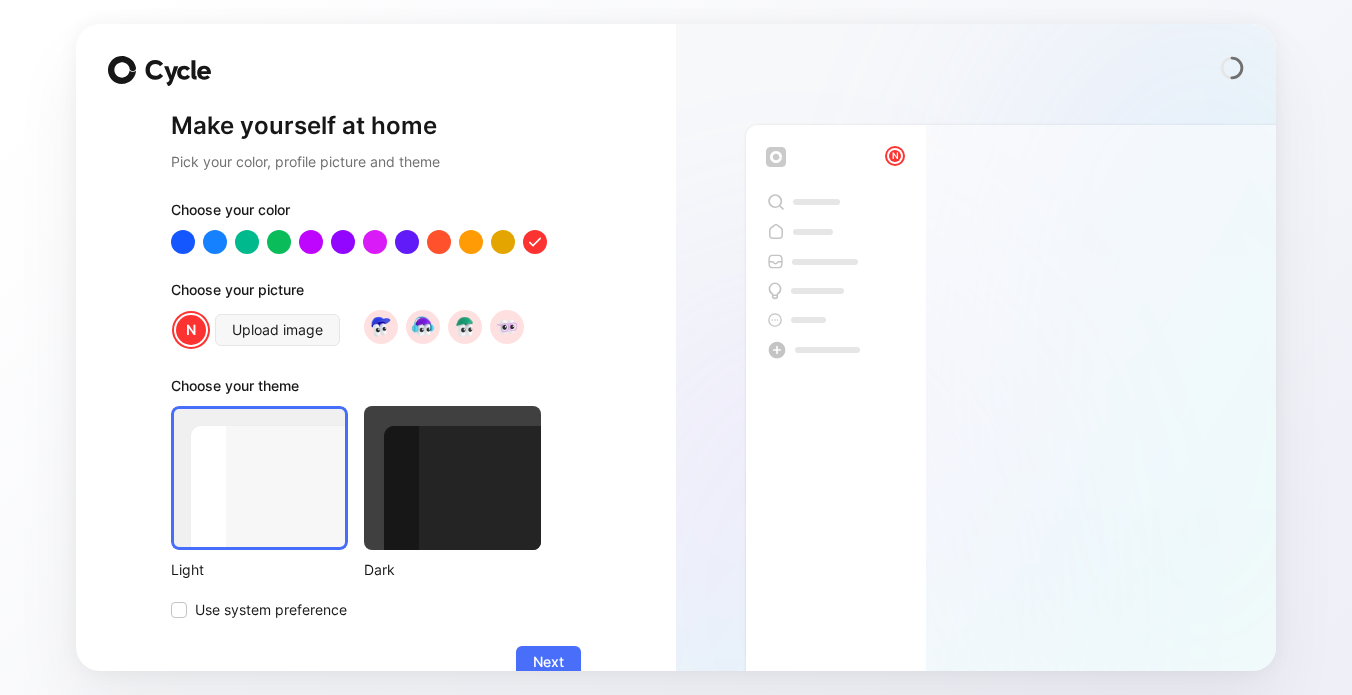 click at bounding box center [452, 478] 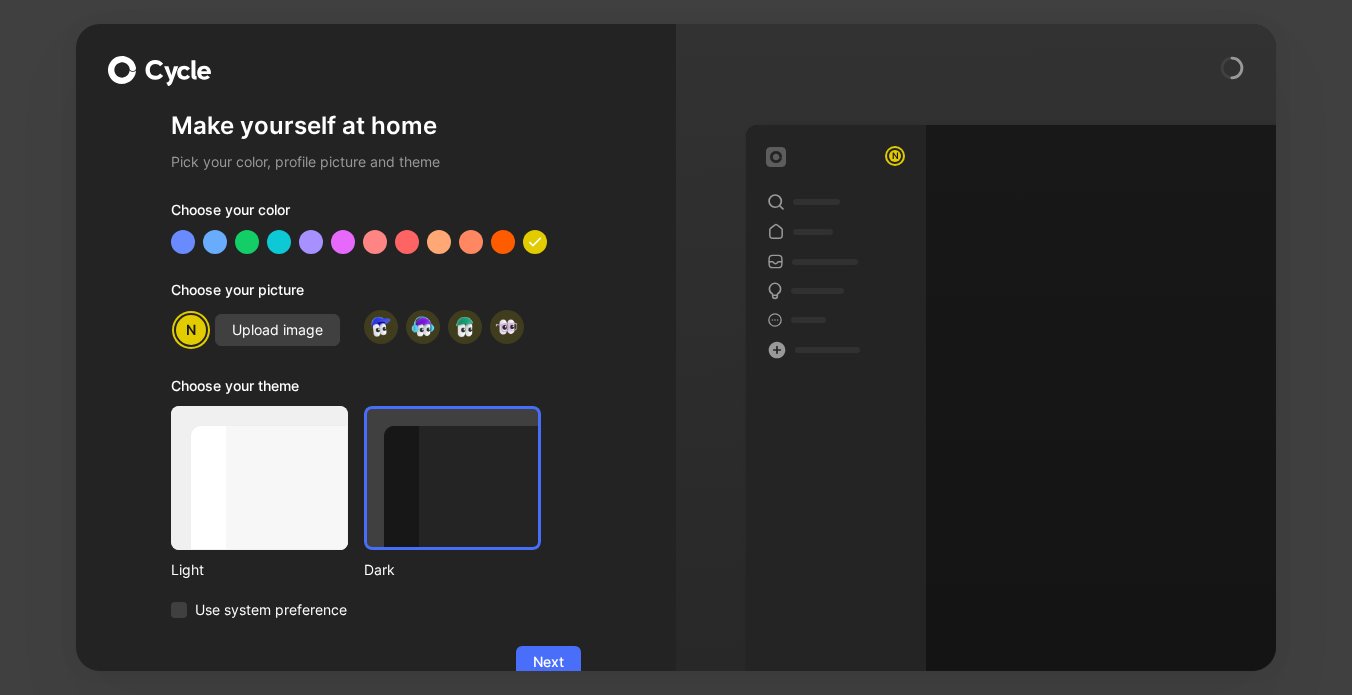 scroll, scrollTop: 39, scrollLeft: 0, axis: vertical 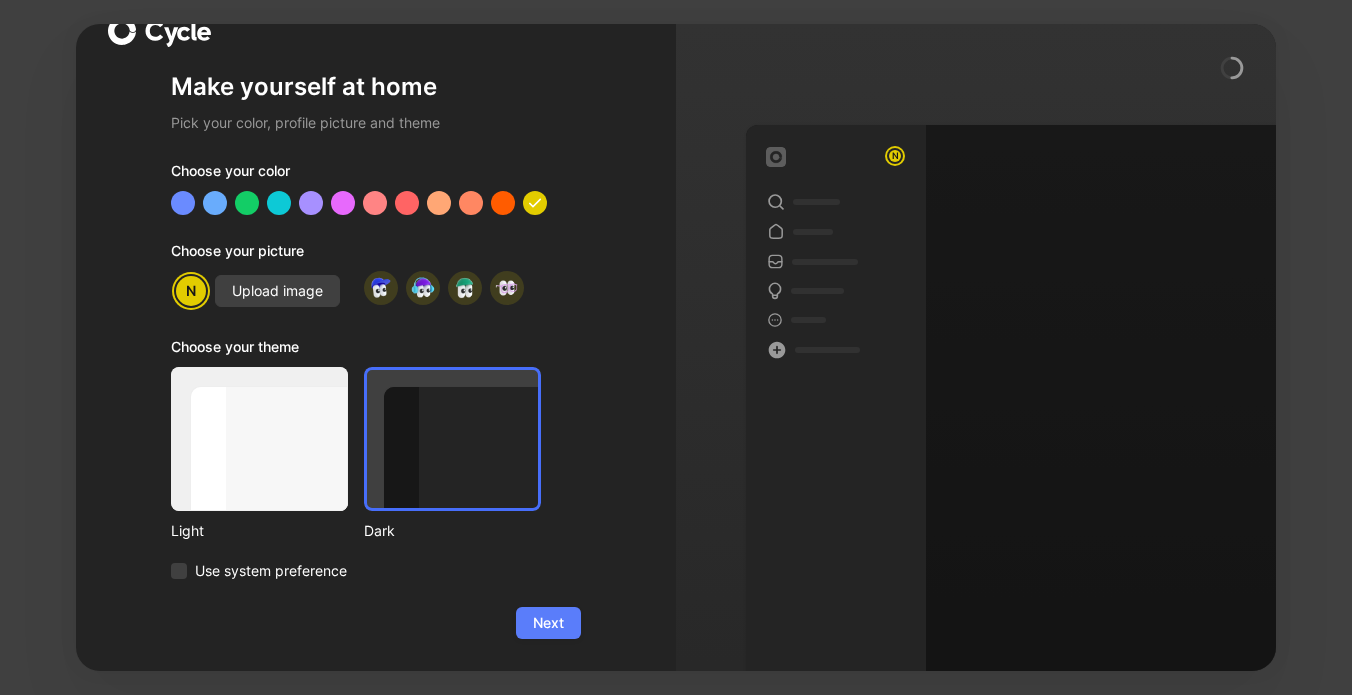 click on "Next" at bounding box center (548, 623) 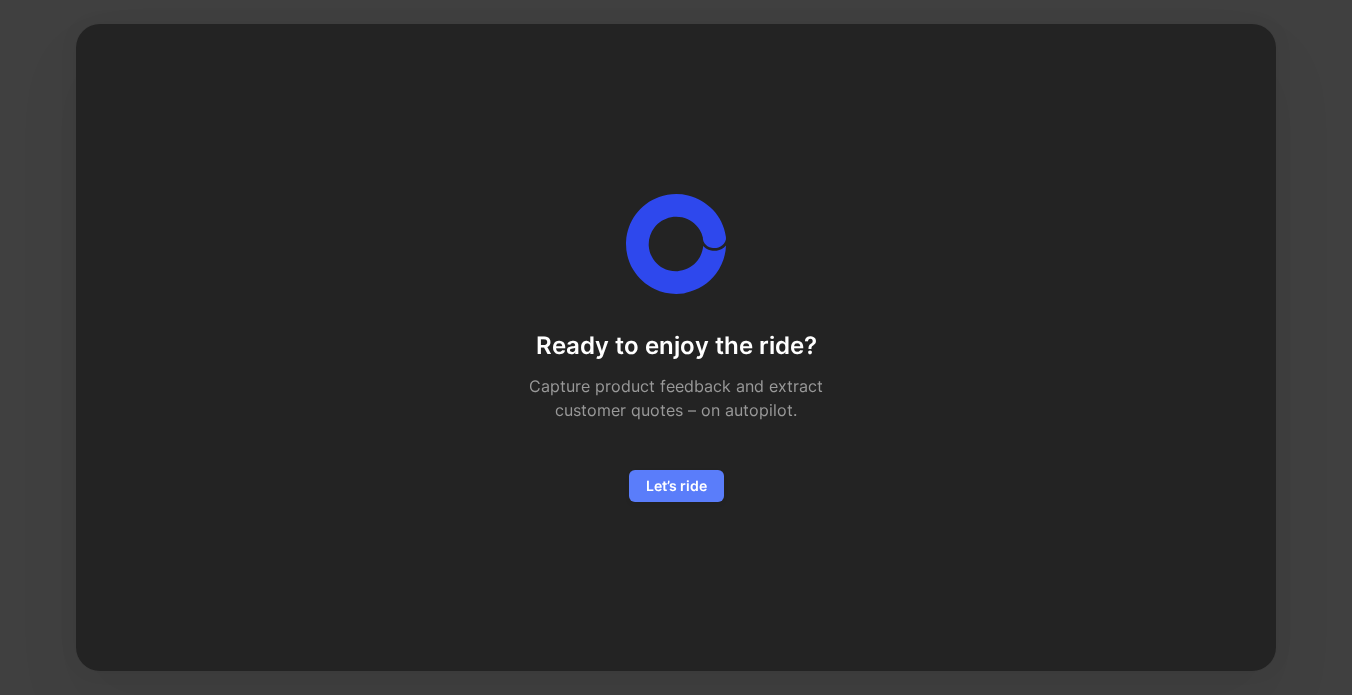 click on "Let’s ride" at bounding box center (676, 486) 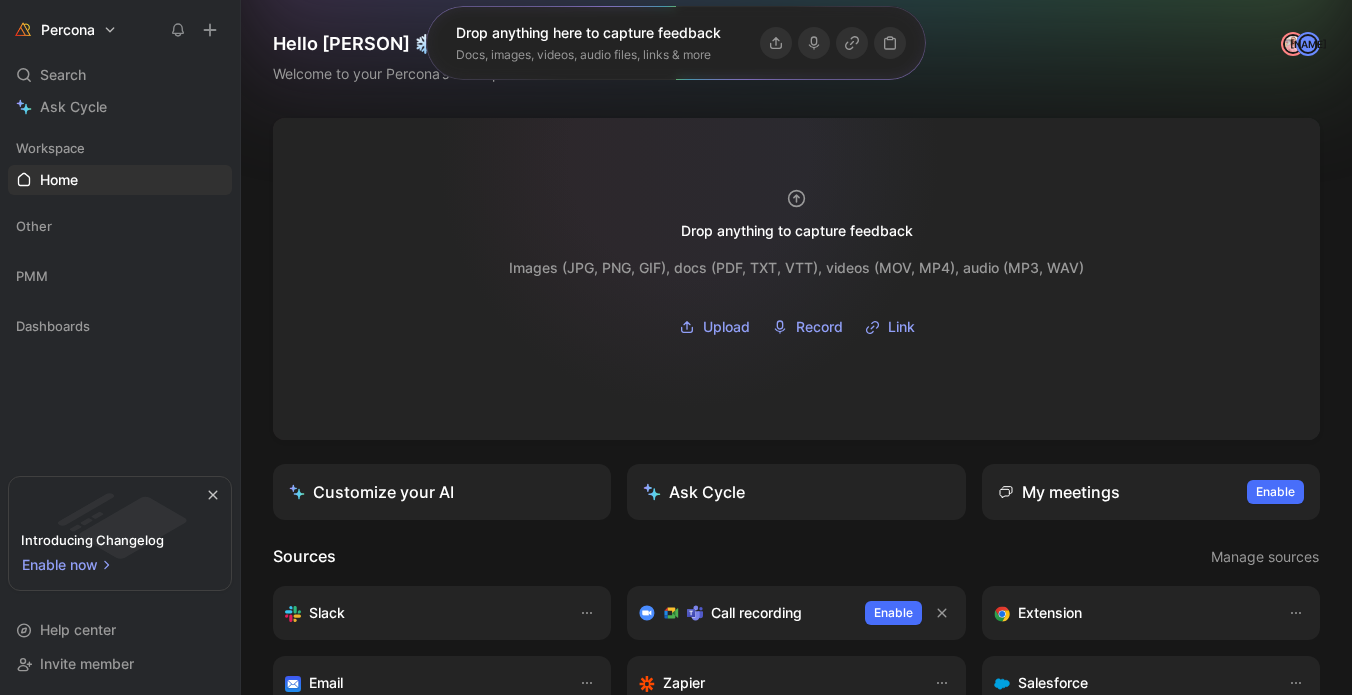 click at bounding box center (796, 279) 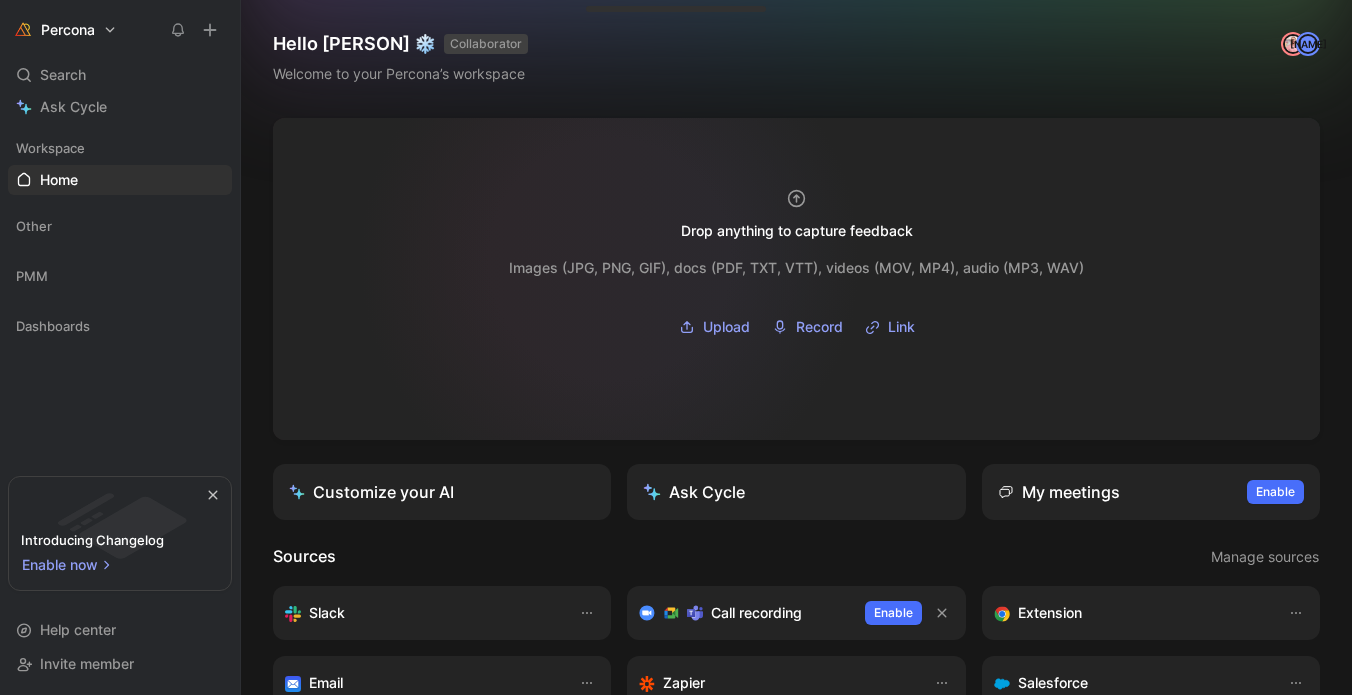 click on "Images (JPG, PNG, GIF), docs (PDF, TXT, VTT), videos (MOV, MP4), audio (MP3, WAV)" at bounding box center (796, 268) 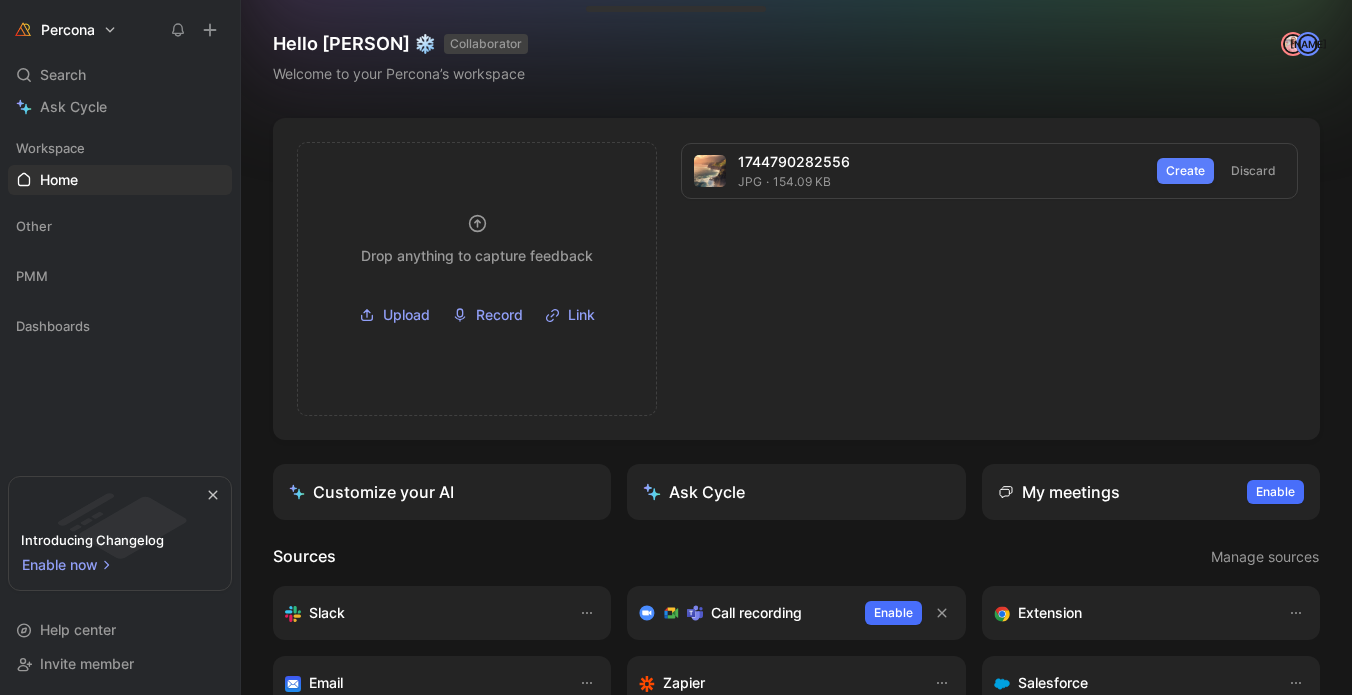 click on "Create" at bounding box center (1185, 171) 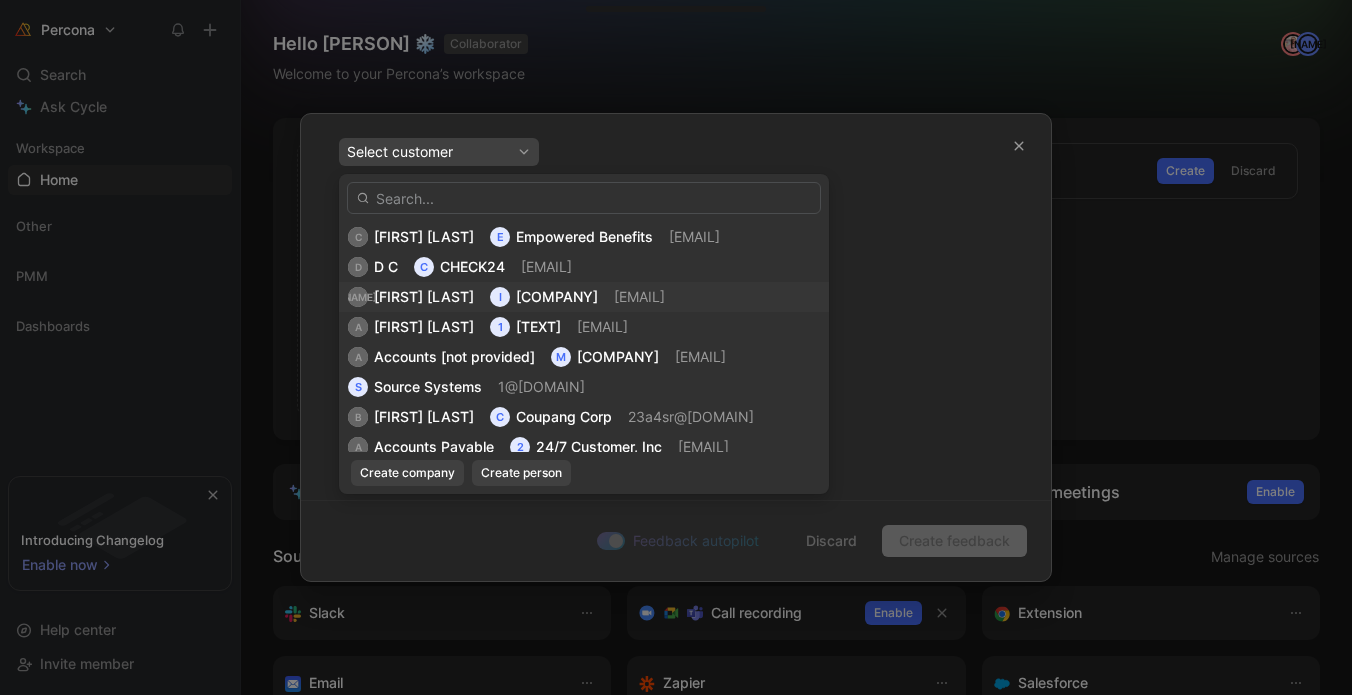 scroll, scrollTop: 370, scrollLeft: 0, axis: vertical 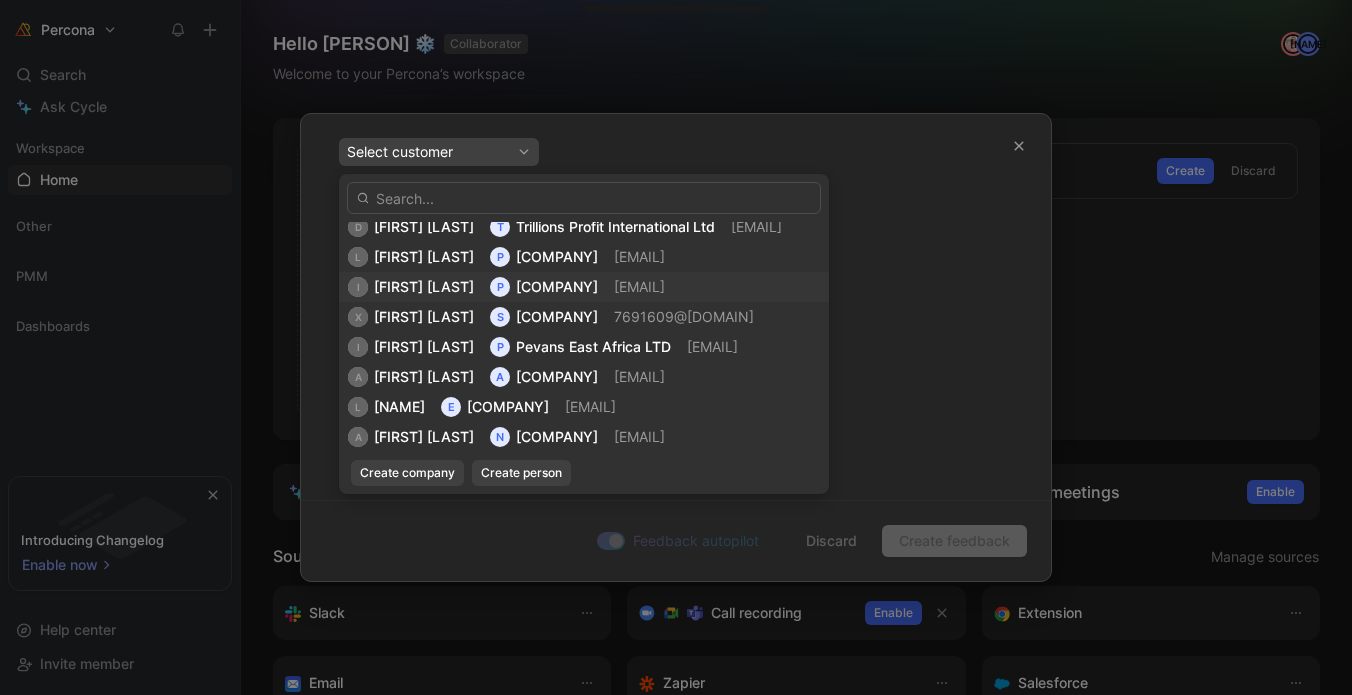 click on "[FIRST] [LAST]" at bounding box center [424, 286] 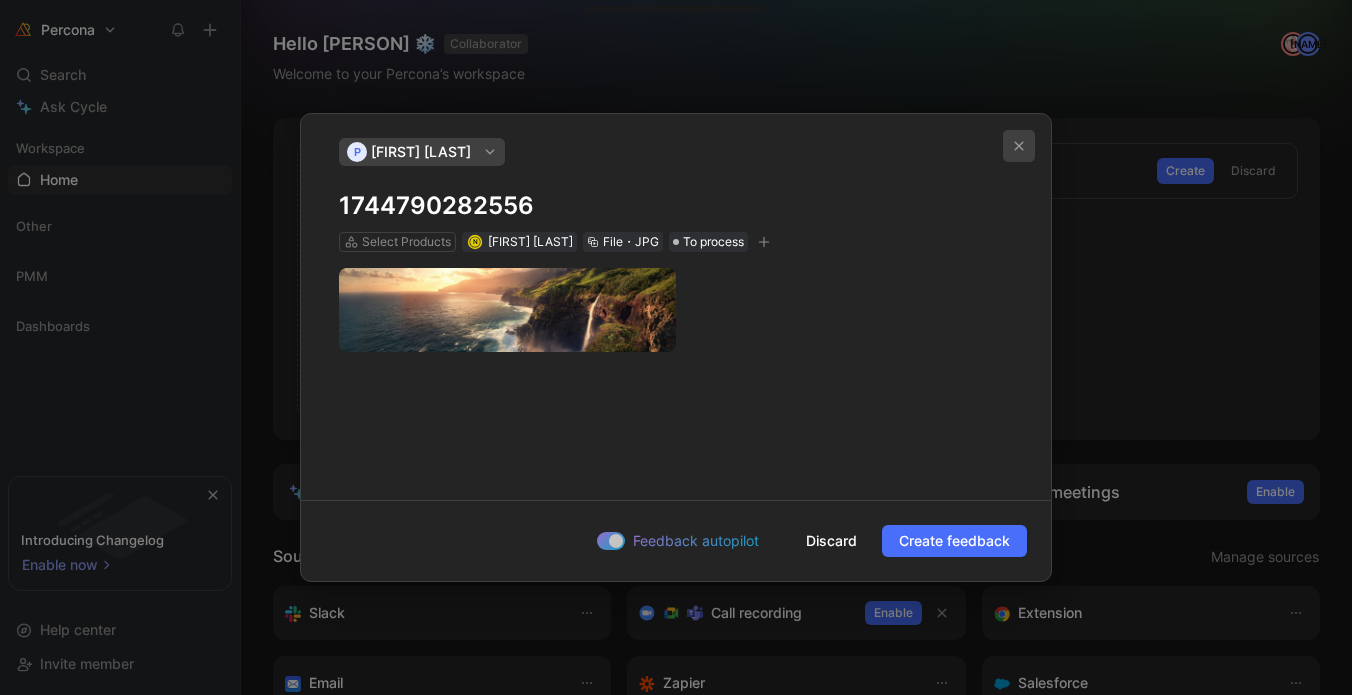 click at bounding box center [1019, 146] 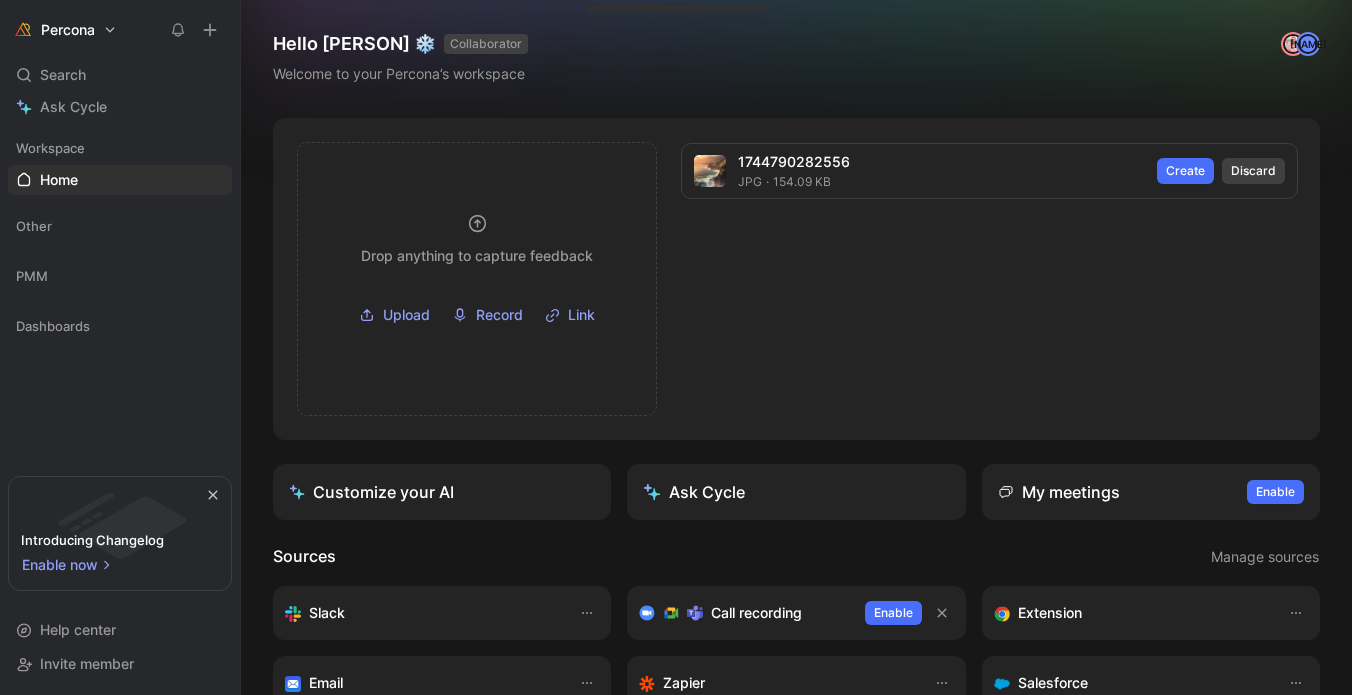 click on "Discard" at bounding box center (1253, 171) 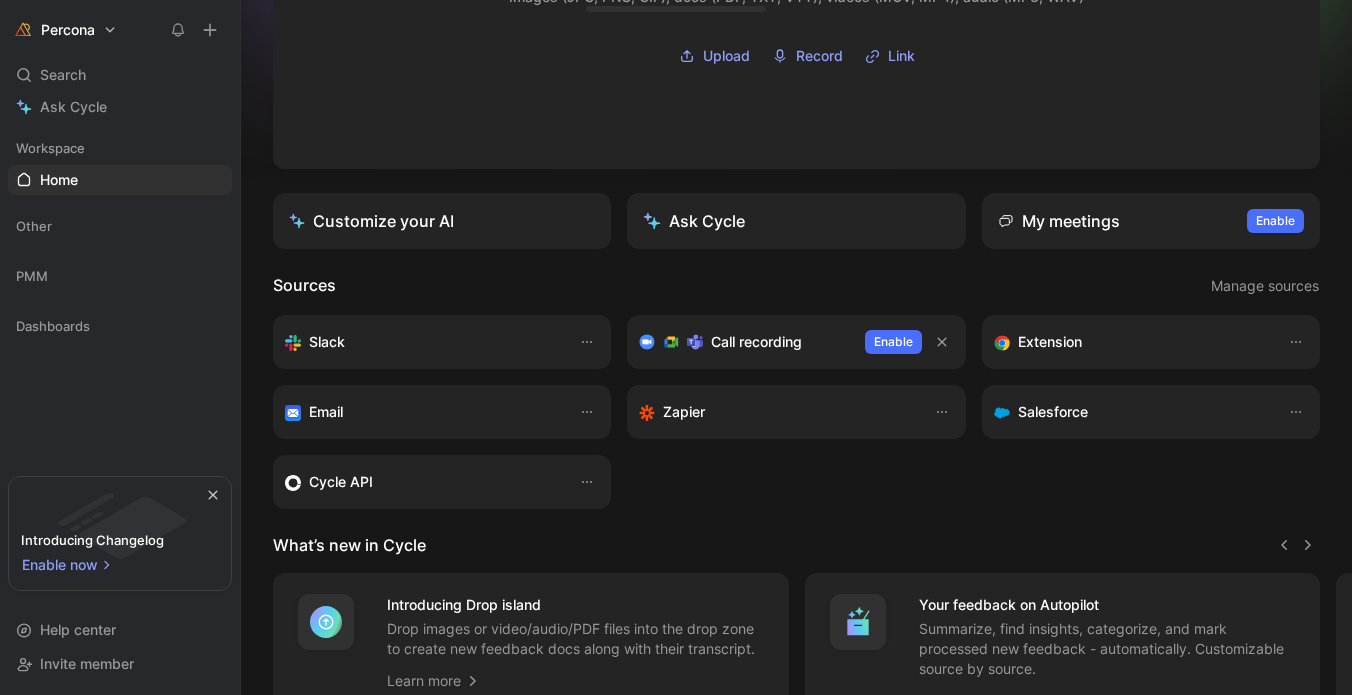 scroll, scrollTop: 279, scrollLeft: 0, axis: vertical 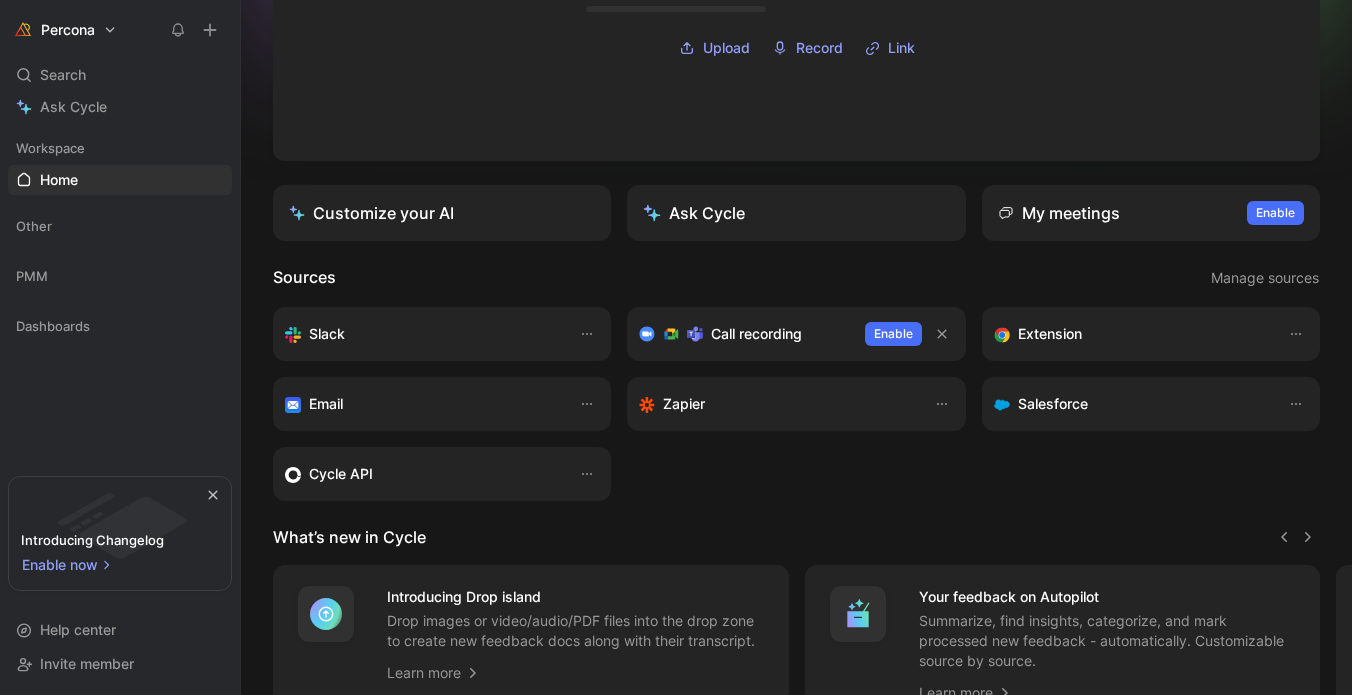 click on "Ask Cycle" at bounding box center [694, 213] 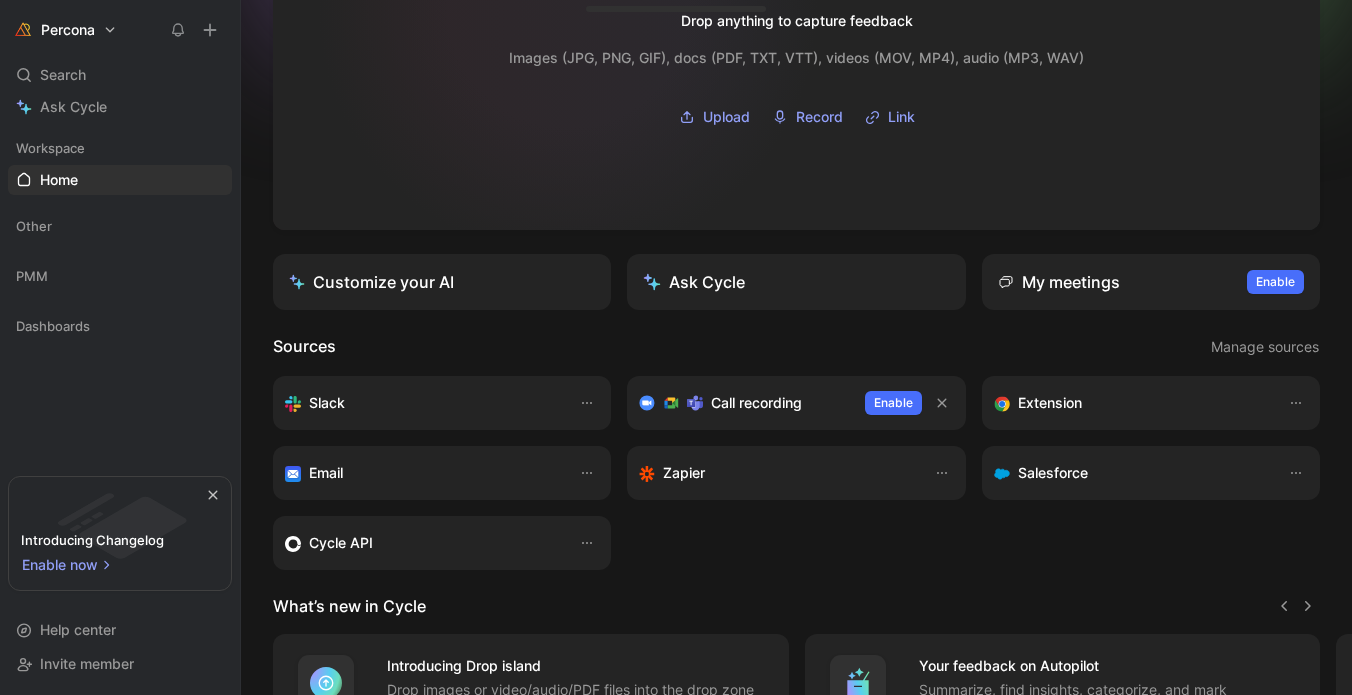 scroll, scrollTop: 437, scrollLeft: 0, axis: vertical 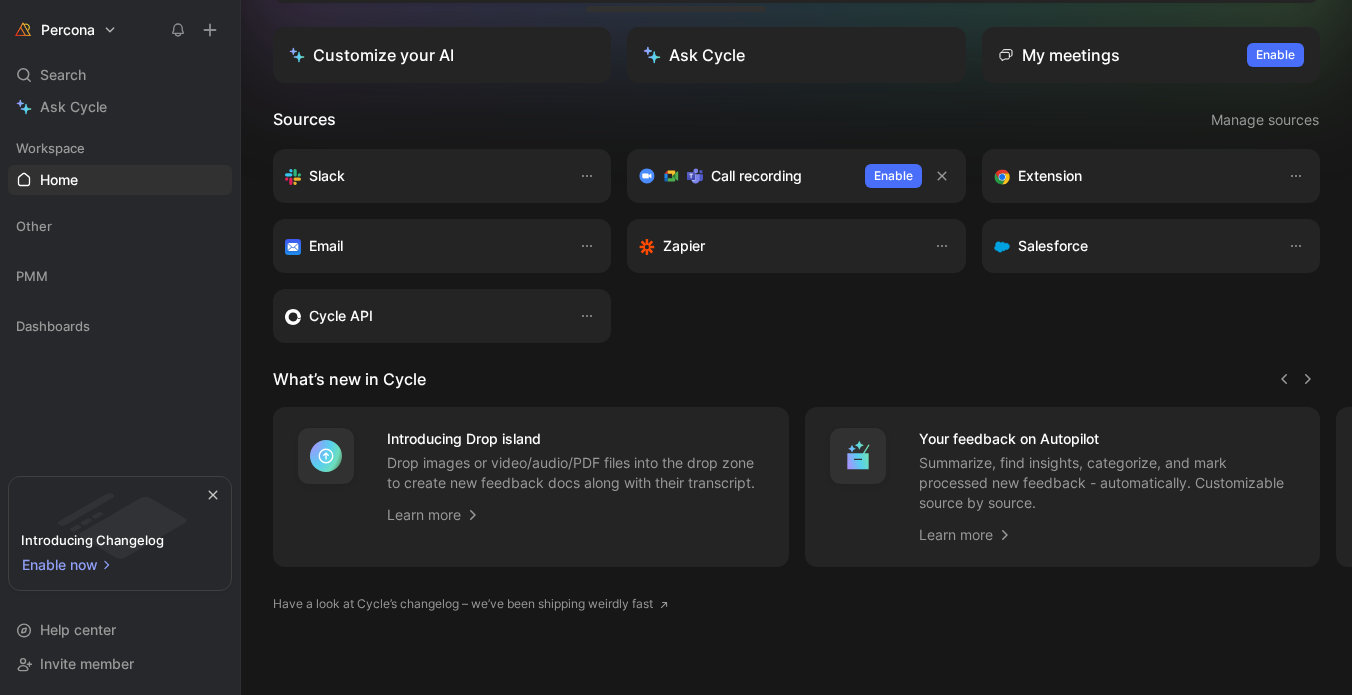 click on "Zapier" at bounding box center [327, 176] 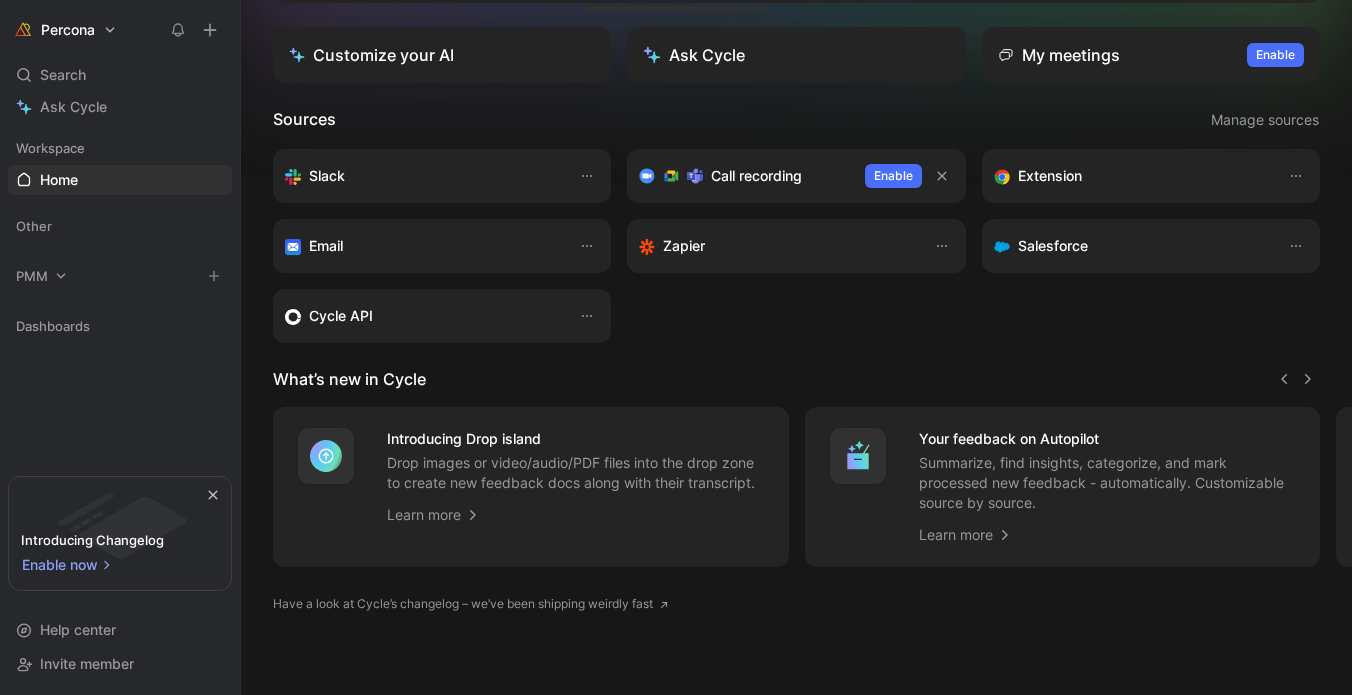 click on "PMM" at bounding box center (120, 226) 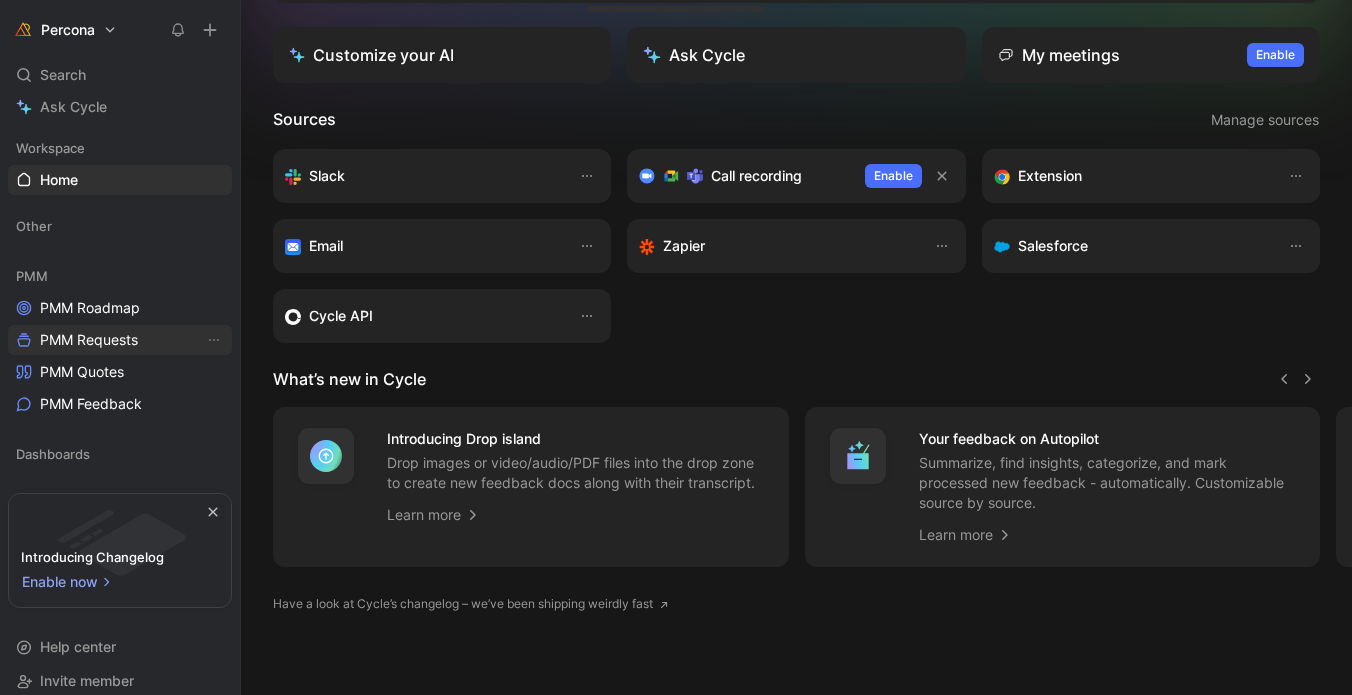 click on "PMM Requests" at bounding box center (89, 340) 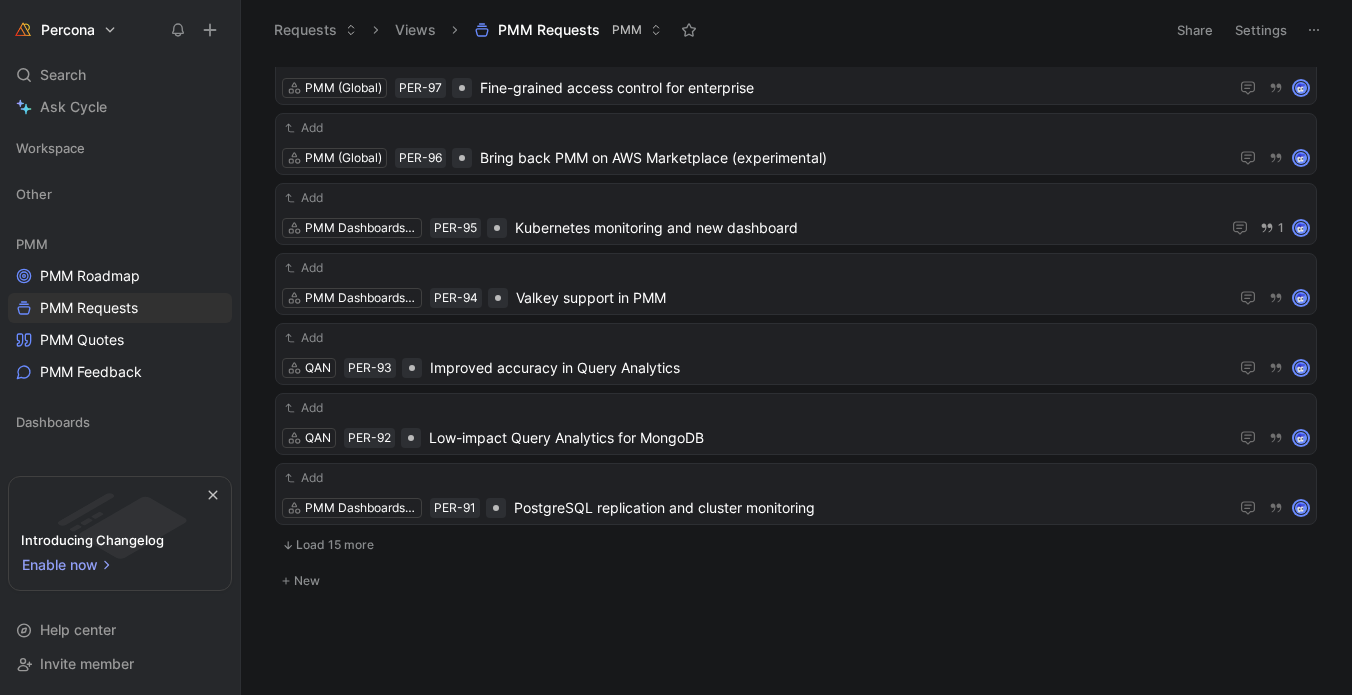 scroll, scrollTop: 0, scrollLeft: 0, axis: both 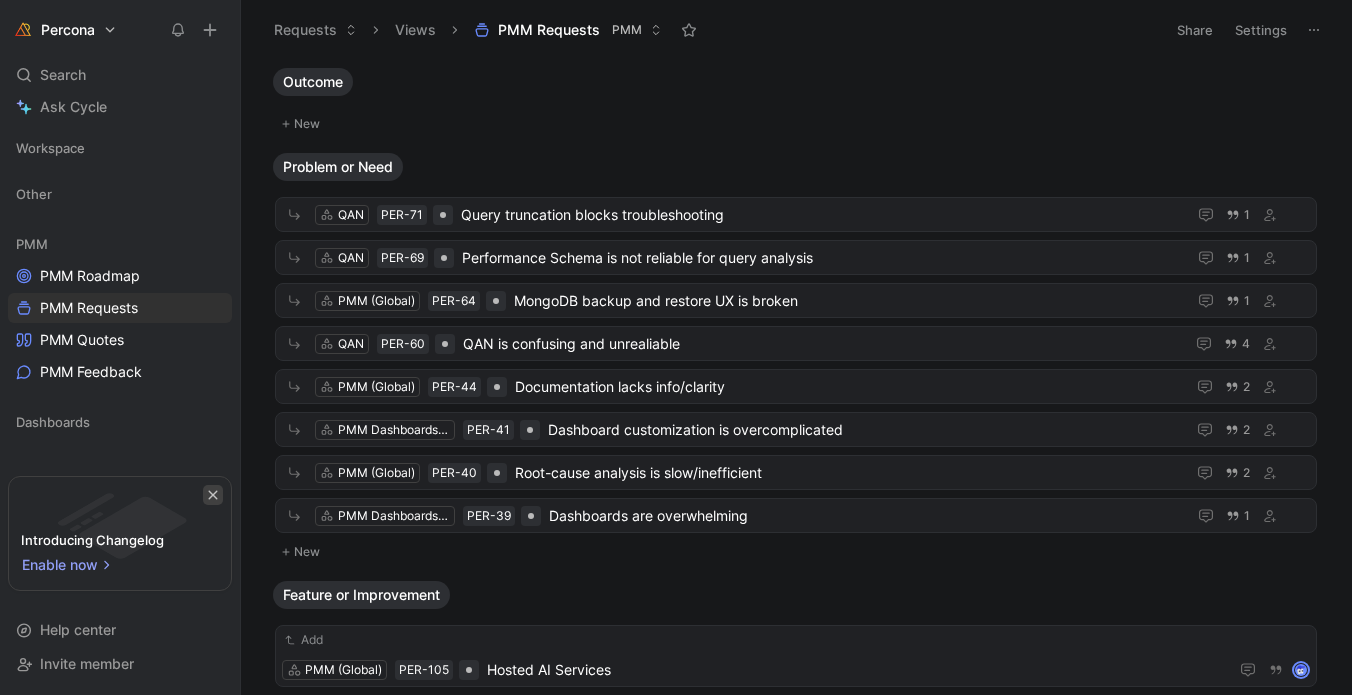 click at bounding box center (213, 495) 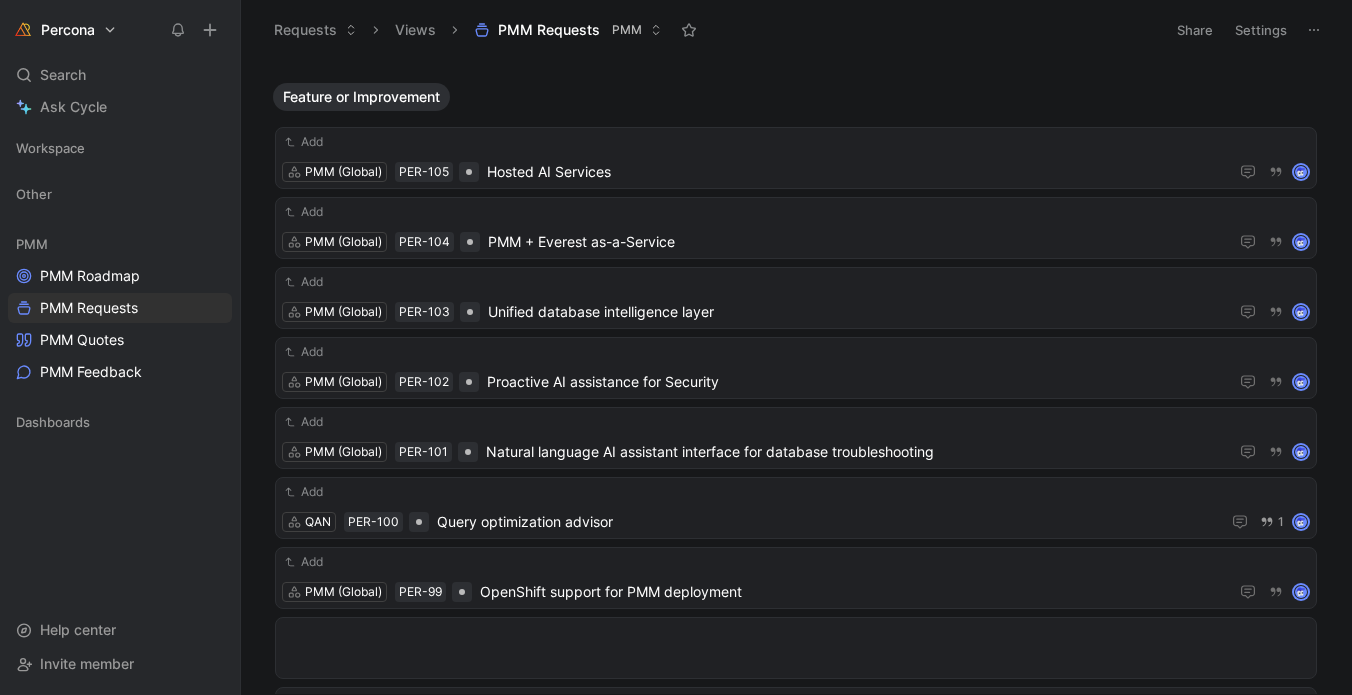 scroll, scrollTop: 0, scrollLeft: 0, axis: both 